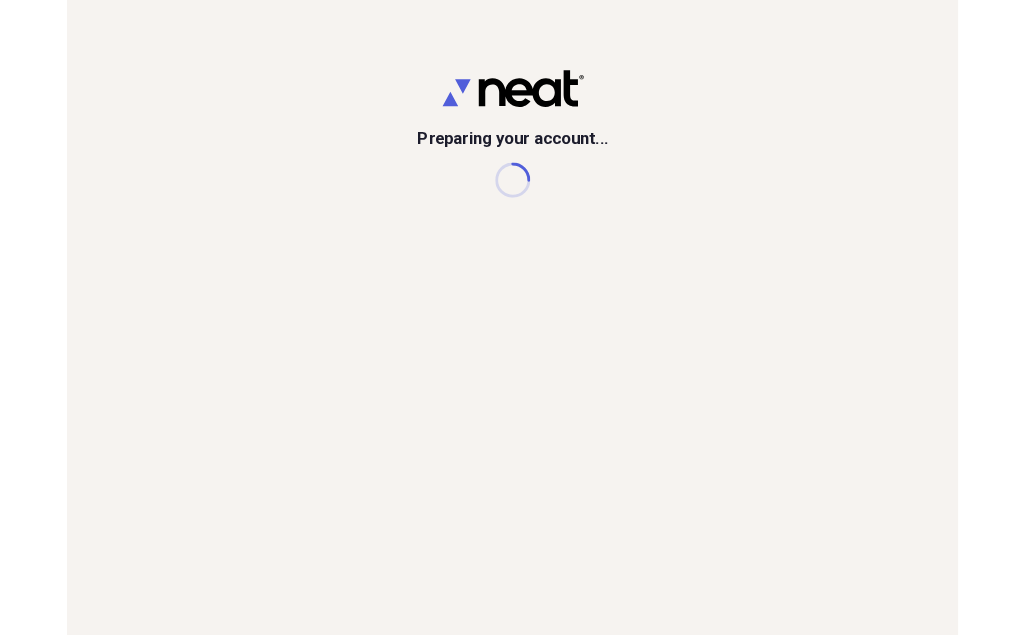 scroll, scrollTop: 0, scrollLeft: 0, axis: both 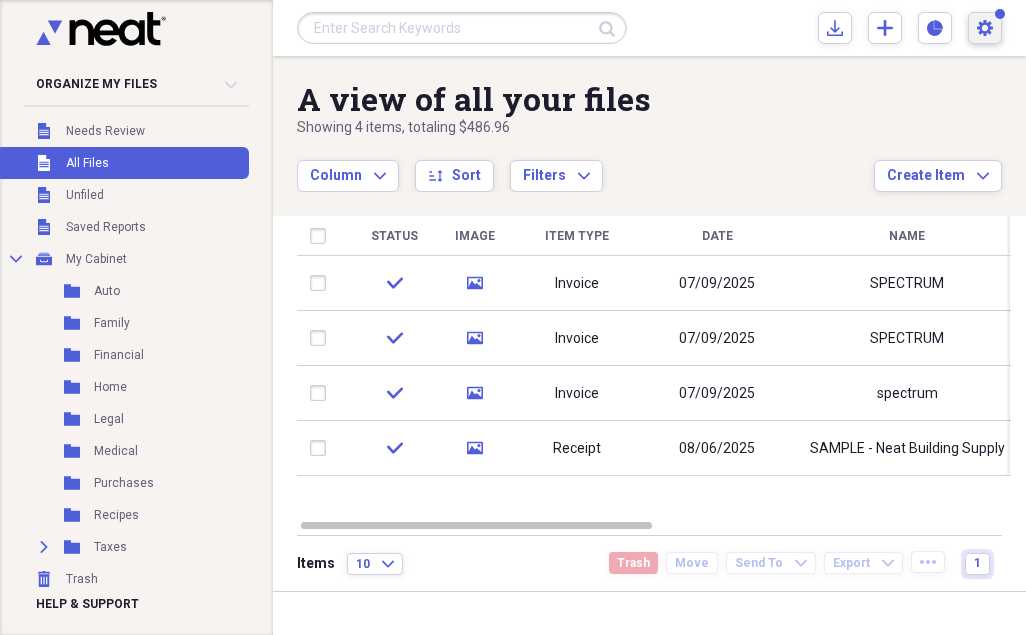 click on "Settings" 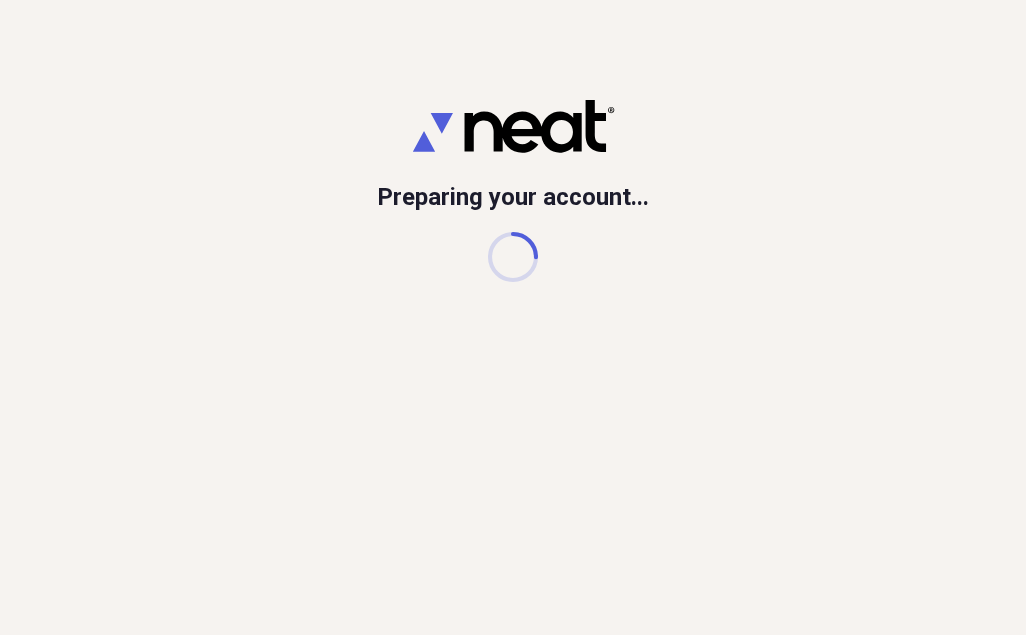 scroll, scrollTop: 0, scrollLeft: 0, axis: both 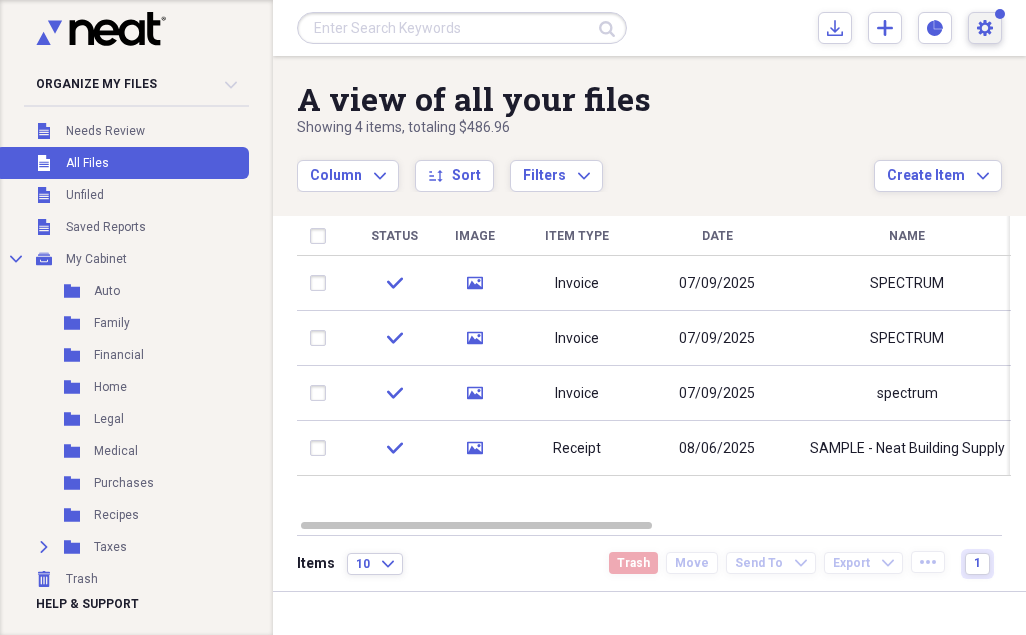 click on "Settings" 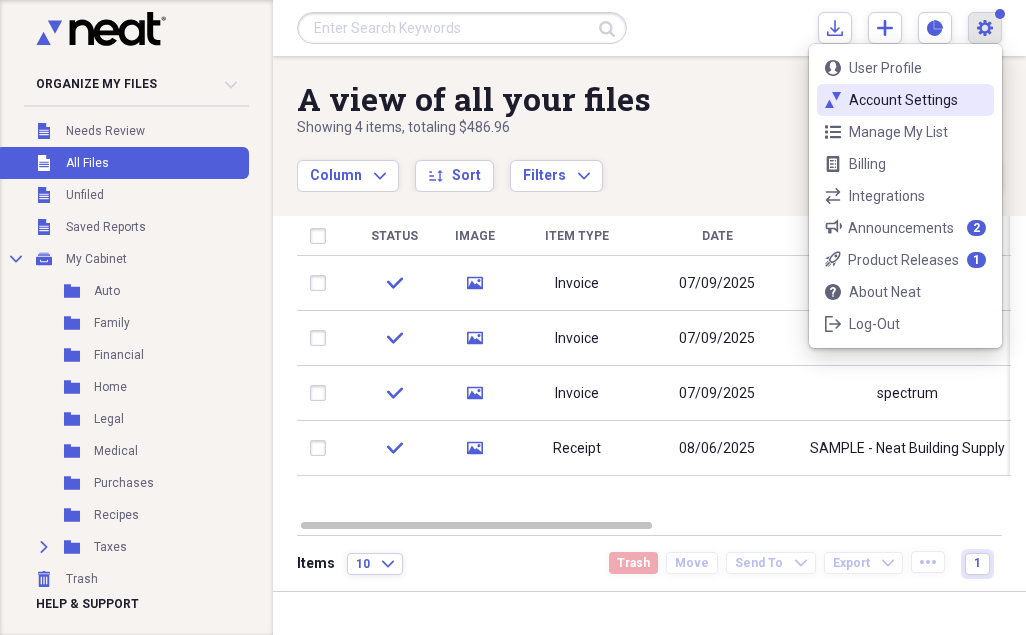click on "Account Settings" at bounding box center (905, 100) 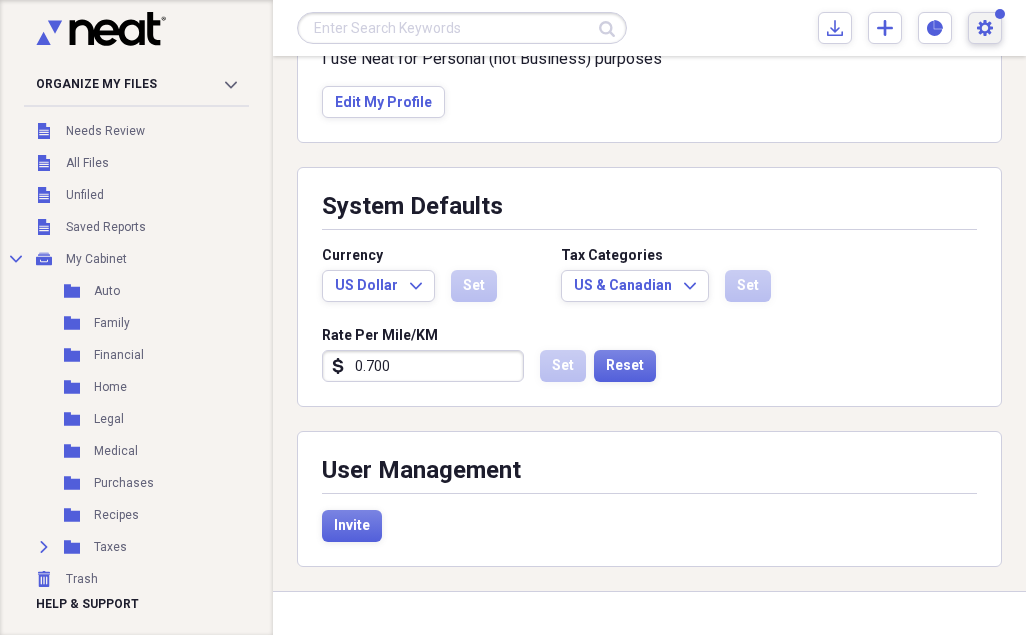 scroll, scrollTop: 349, scrollLeft: 0, axis: vertical 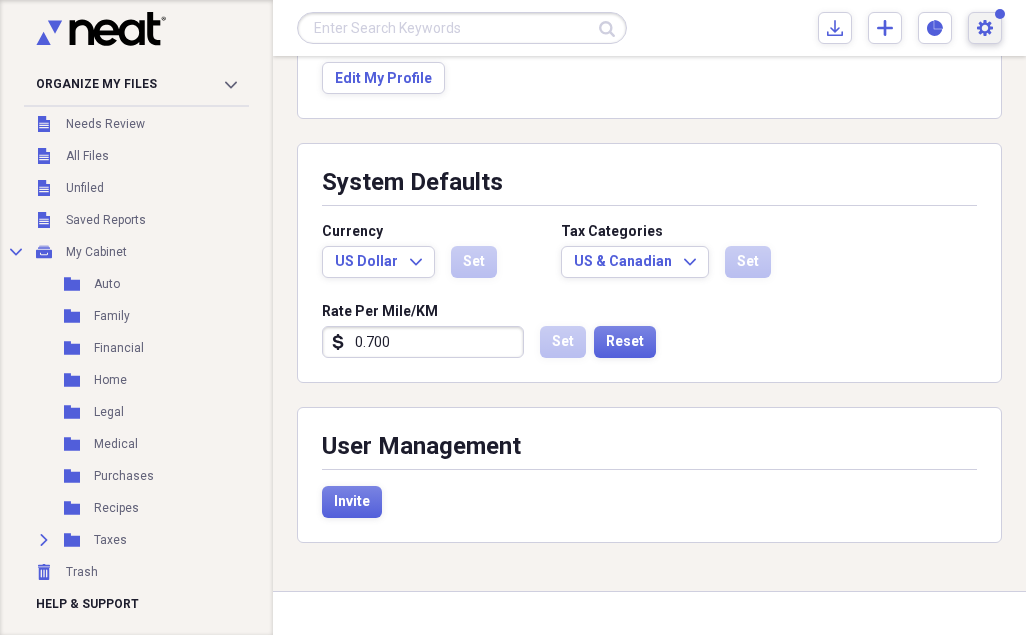click on "Settings" 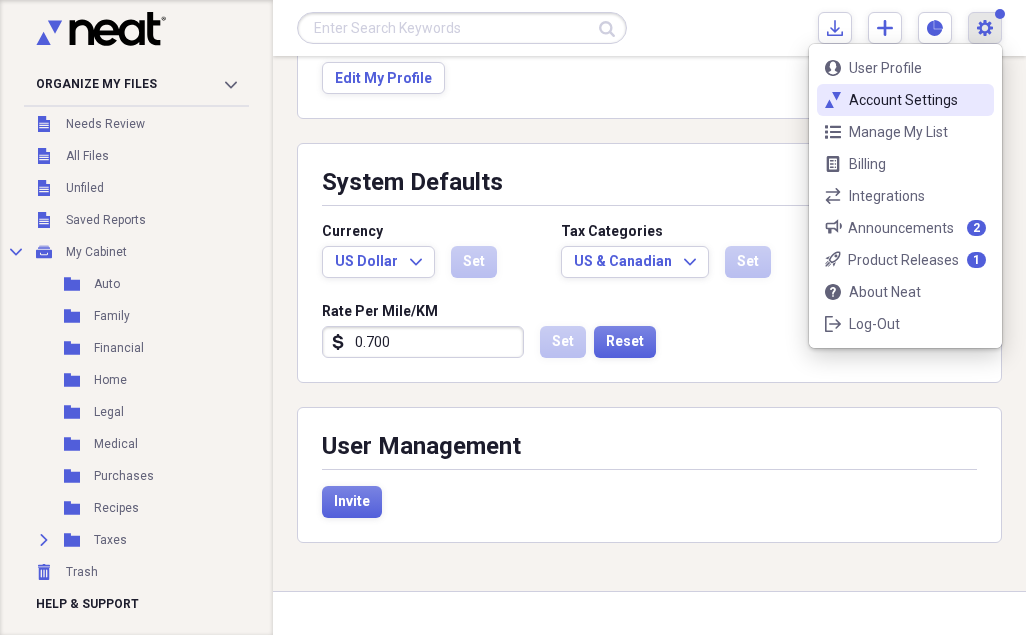 click on "Account Settings" at bounding box center (905, 100) 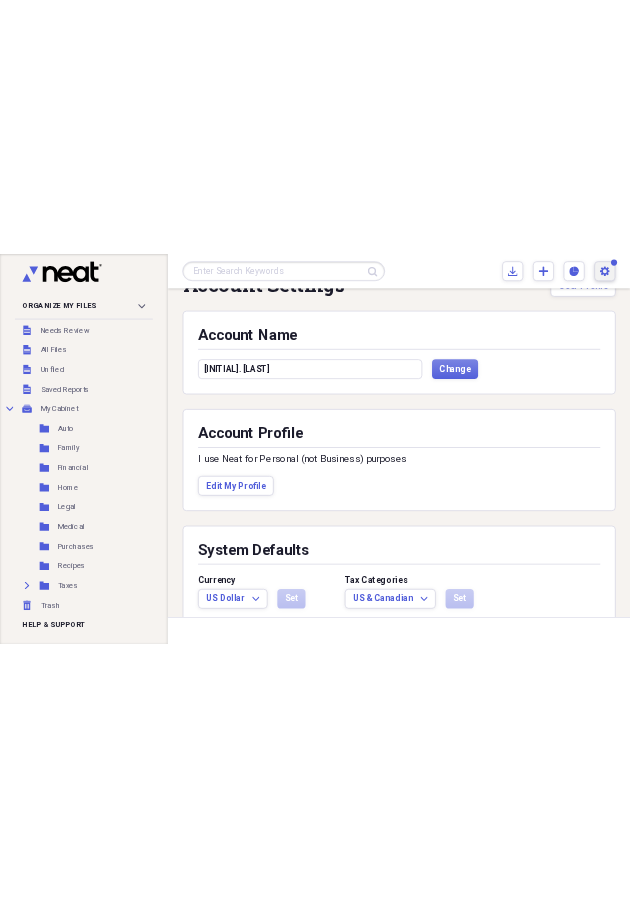 scroll, scrollTop: 0, scrollLeft: 0, axis: both 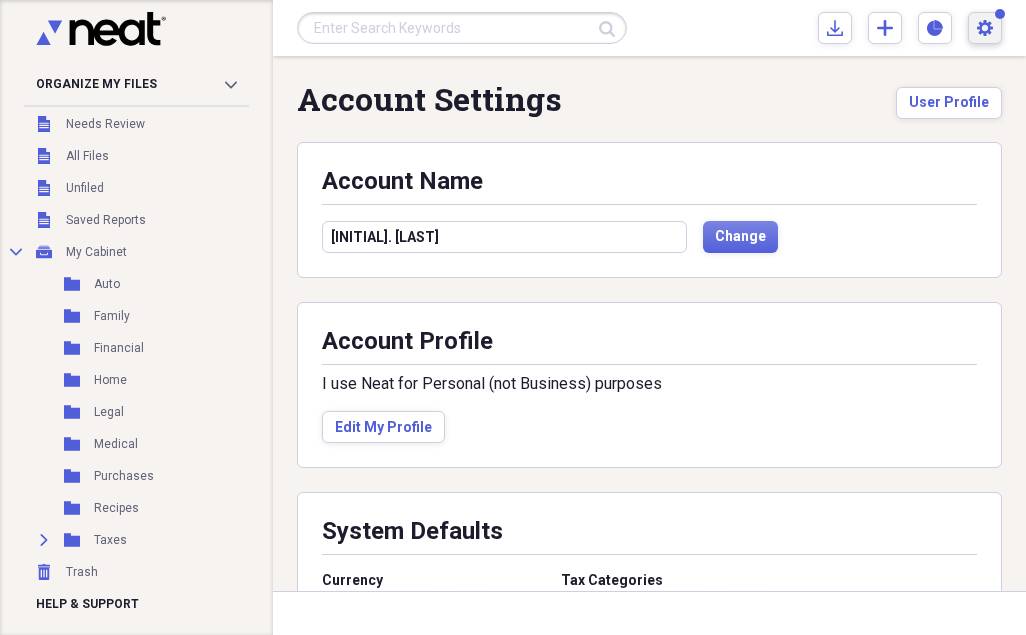 click on "Settings" 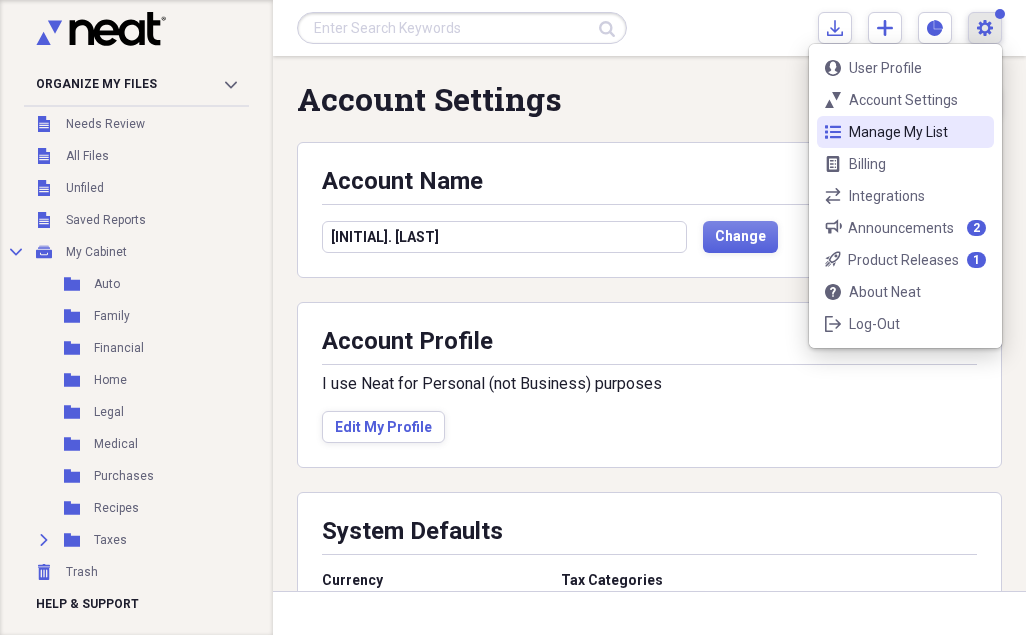 click 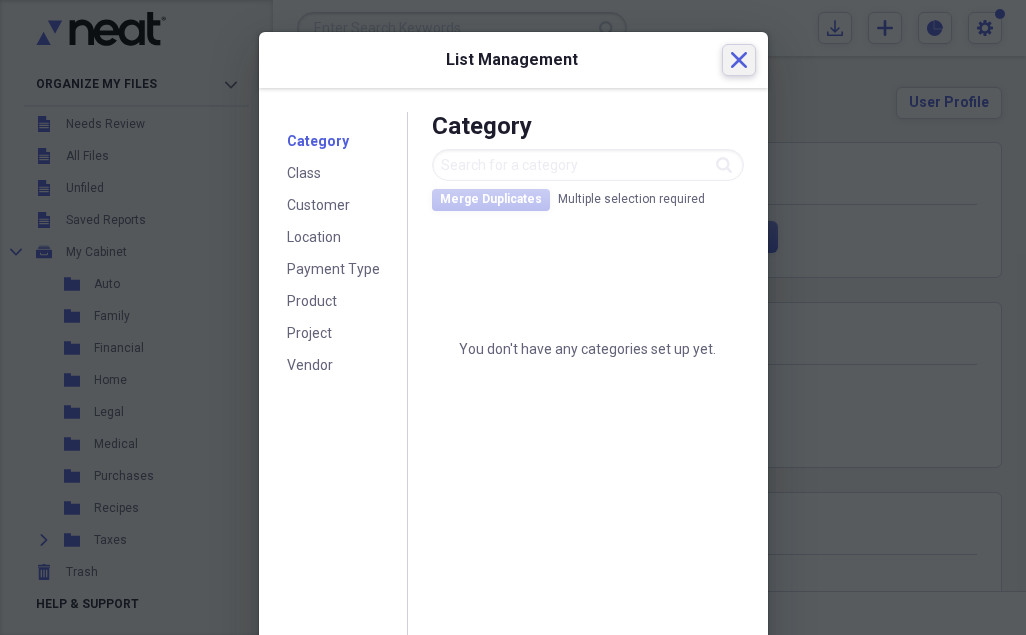 click on "Close" 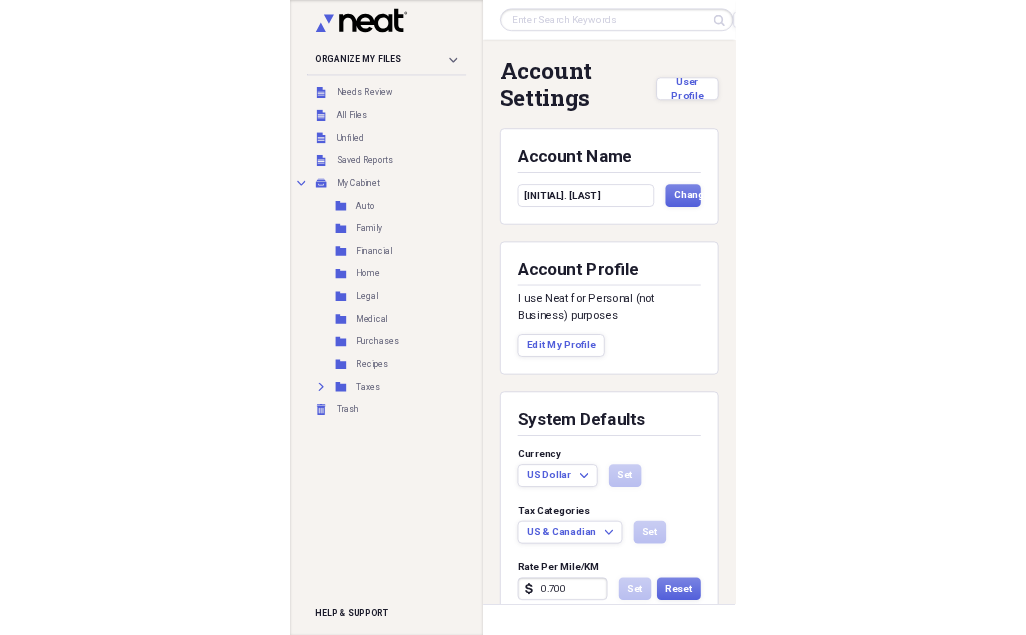 scroll, scrollTop: 0, scrollLeft: 0, axis: both 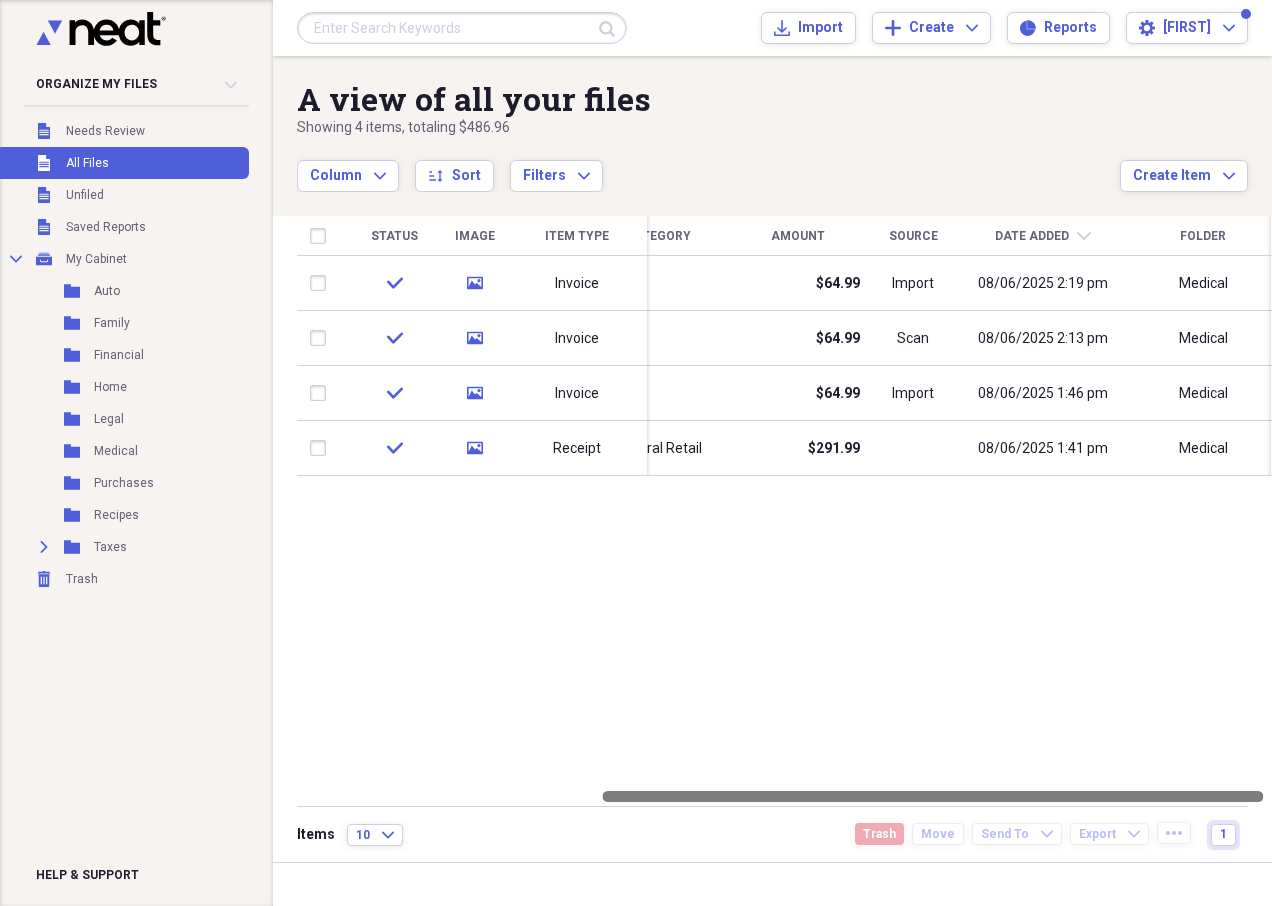 drag, startPoint x: 945, startPoint y: 794, endPoint x: 1256, endPoint y: 786, distance: 311.10287 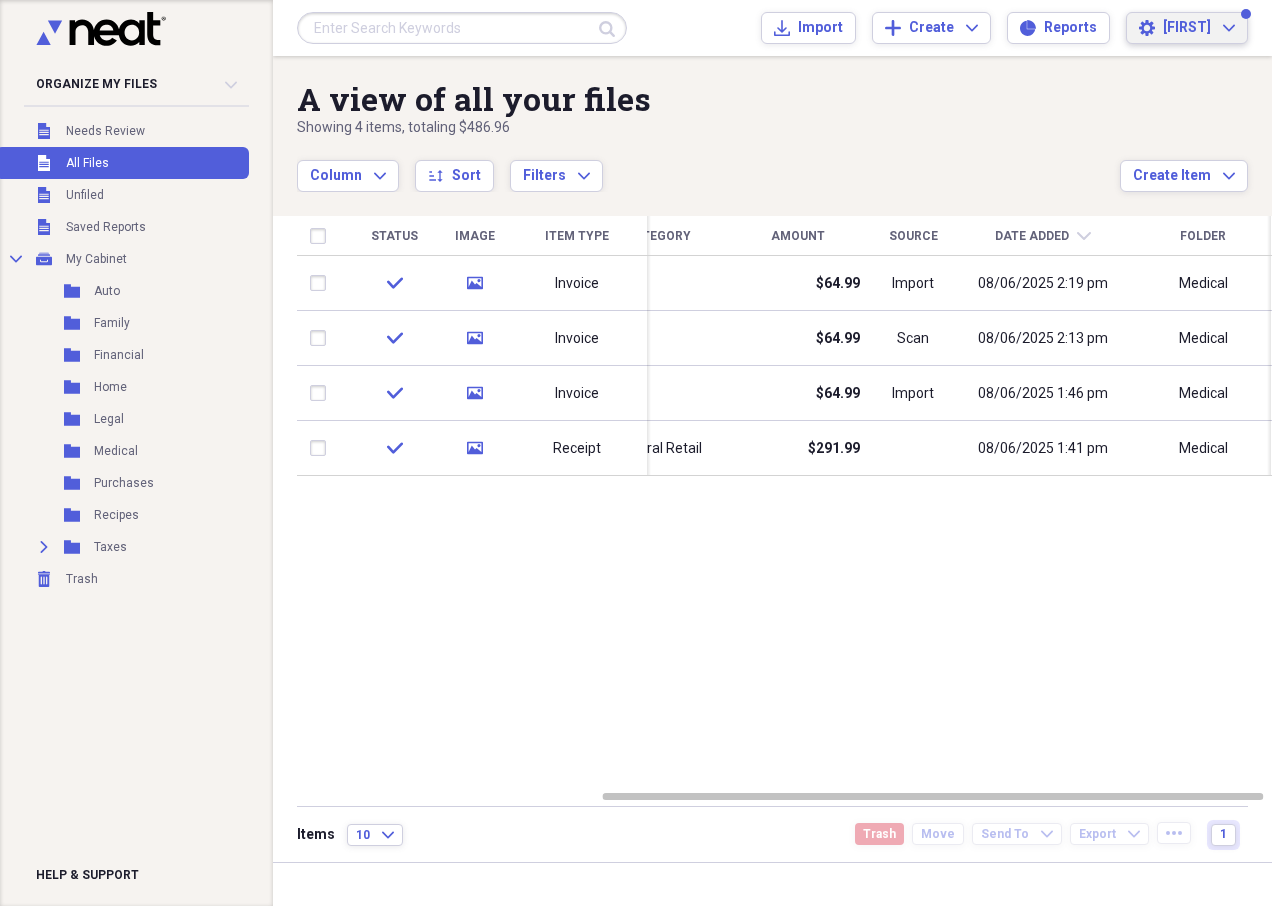 click on "Settings" 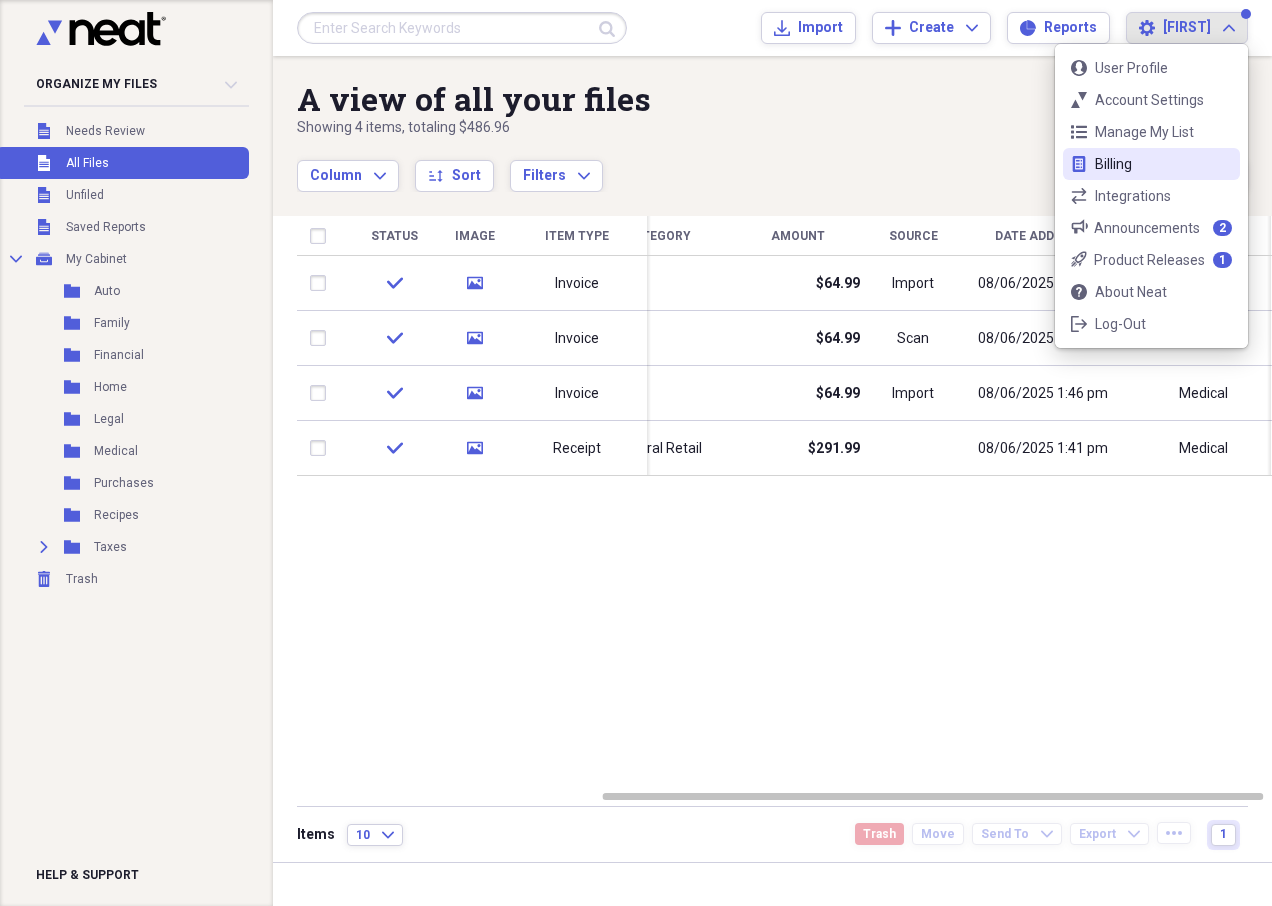 click on "Billing" at bounding box center (1151, 164) 